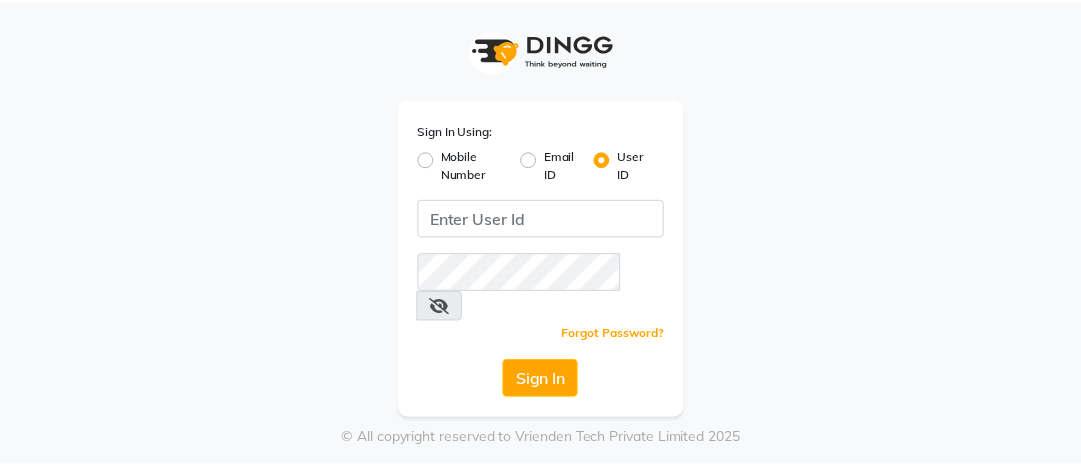 scroll, scrollTop: 0, scrollLeft: 0, axis: both 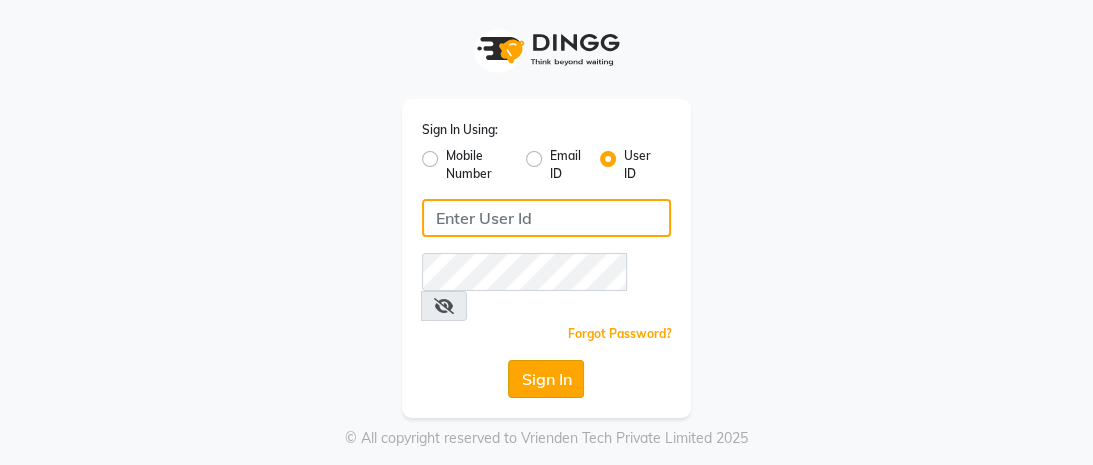 type on "mayahairandbeauty" 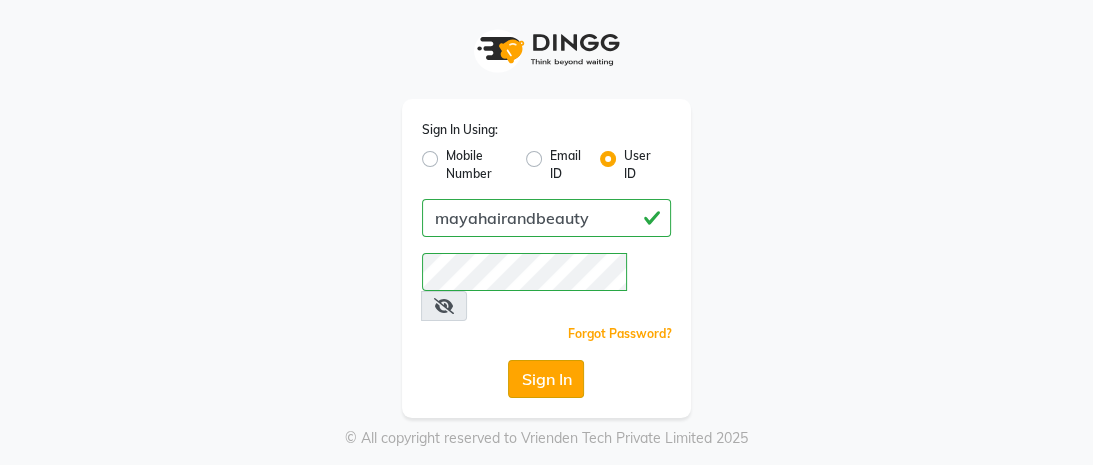 click on "Sign In" 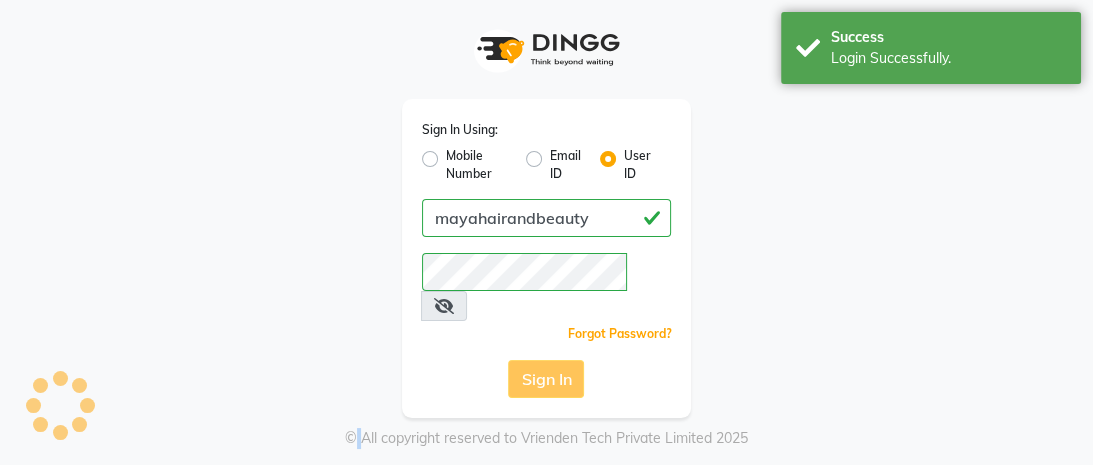 click on "Sign In" 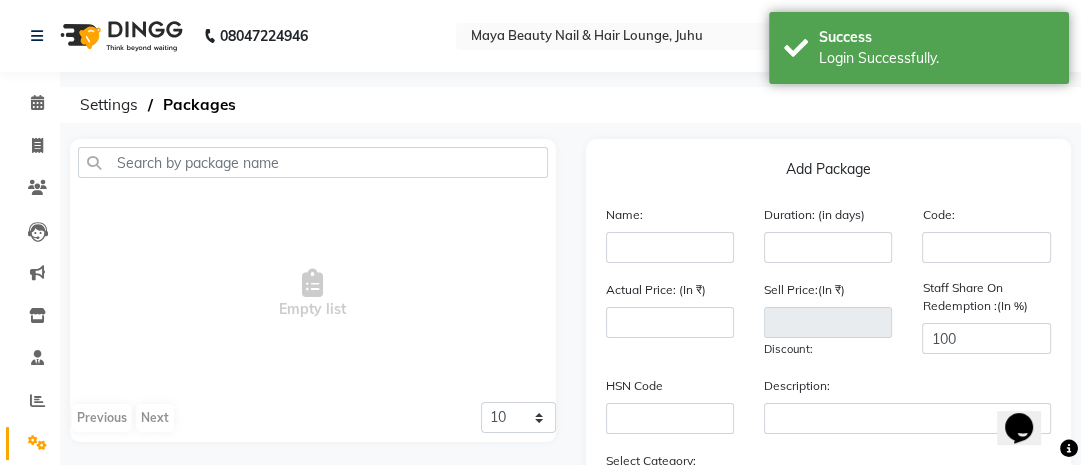 scroll, scrollTop: 0, scrollLeft: 0, axis: both 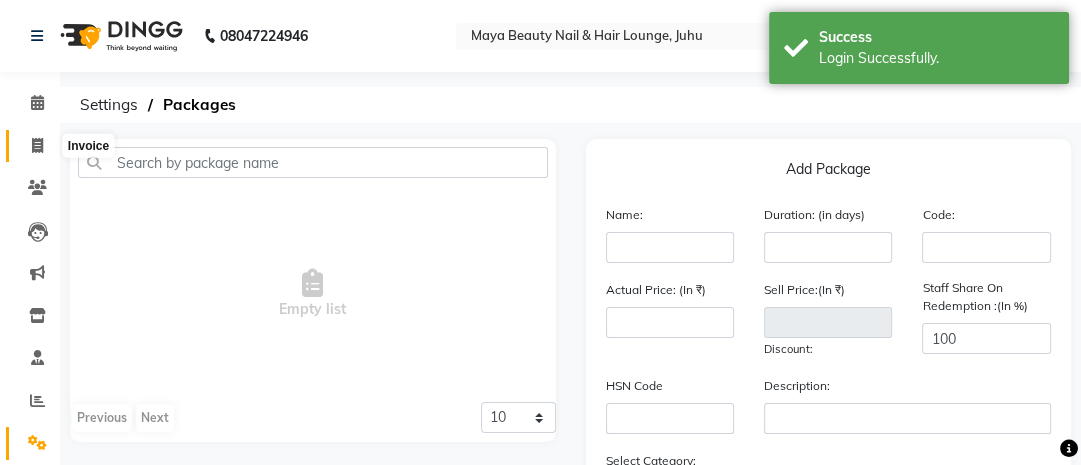 click 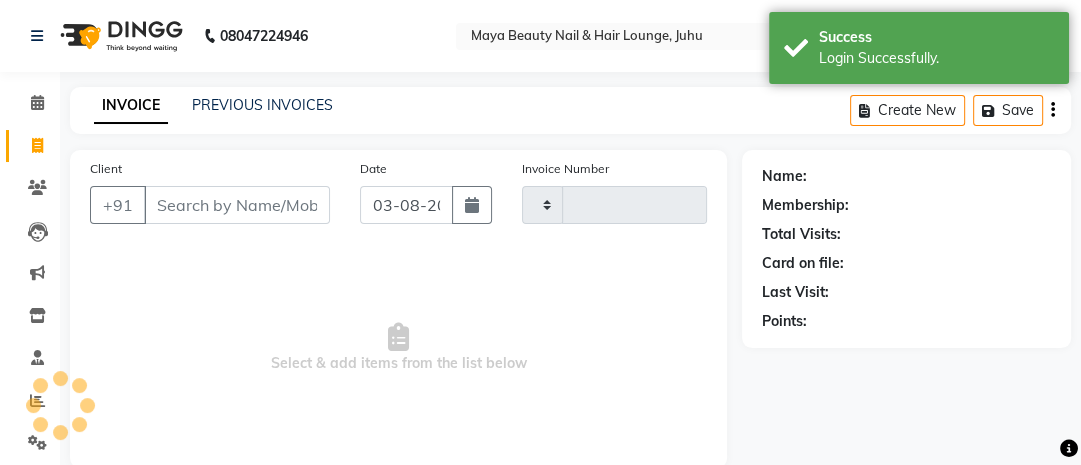 type on "0194" 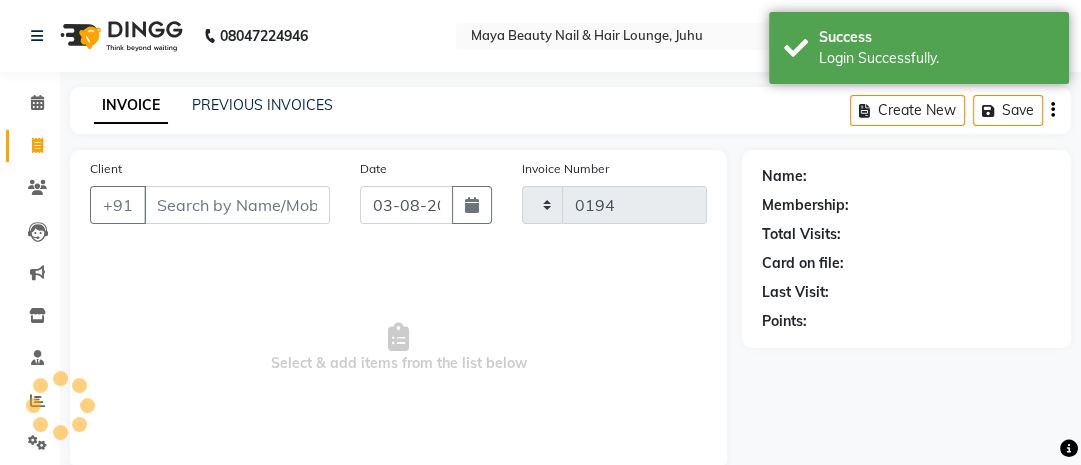 scroll, scrollTop: 136, scrollLeft: 0, axis: vertical 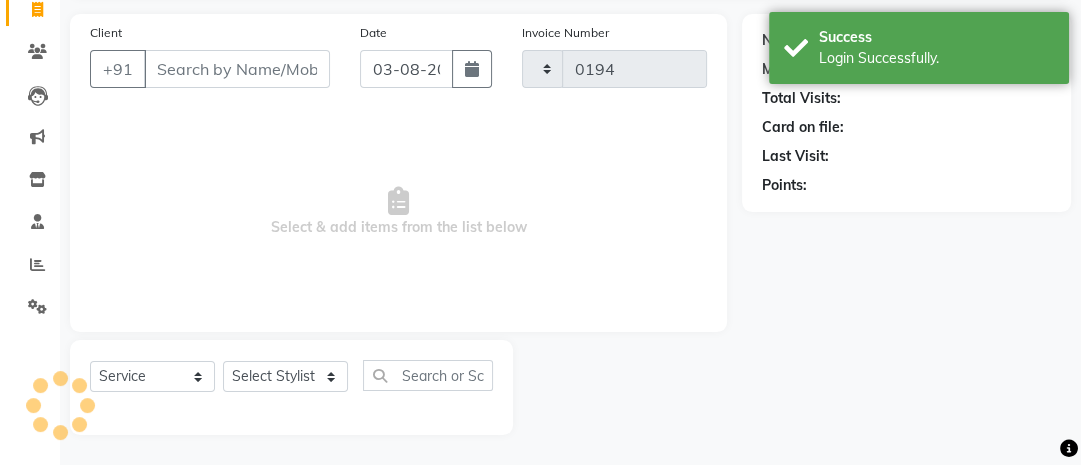 select on "4023" 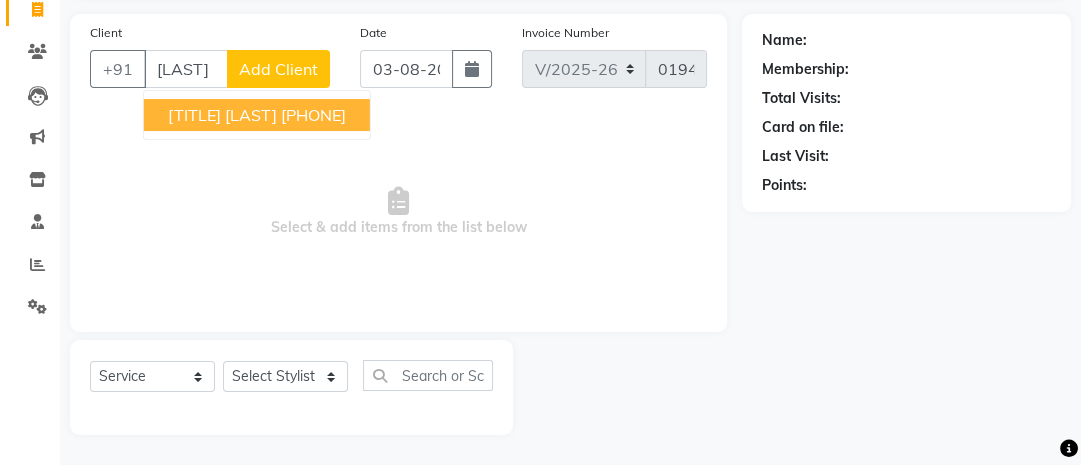 click on "[TITLE] [LAST]" at bounding box center (222, 115) 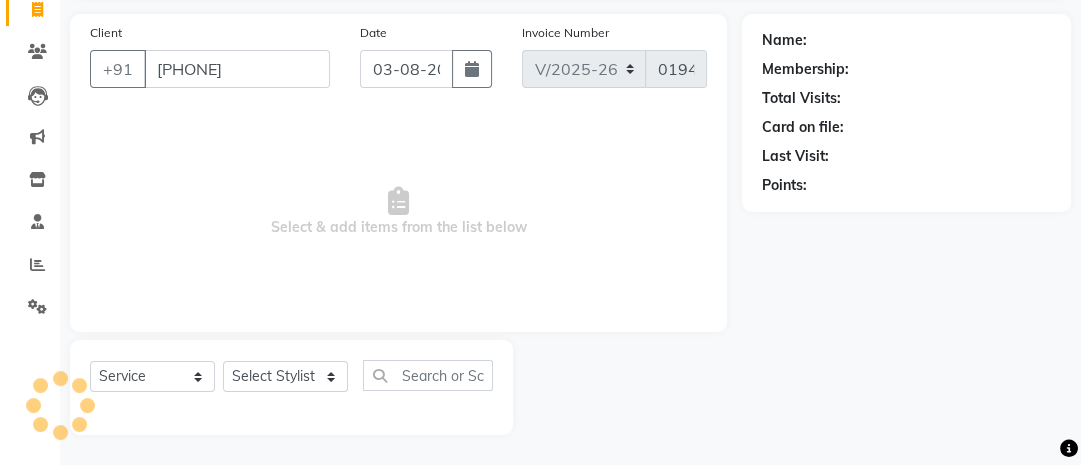 type on "[PHONE]" 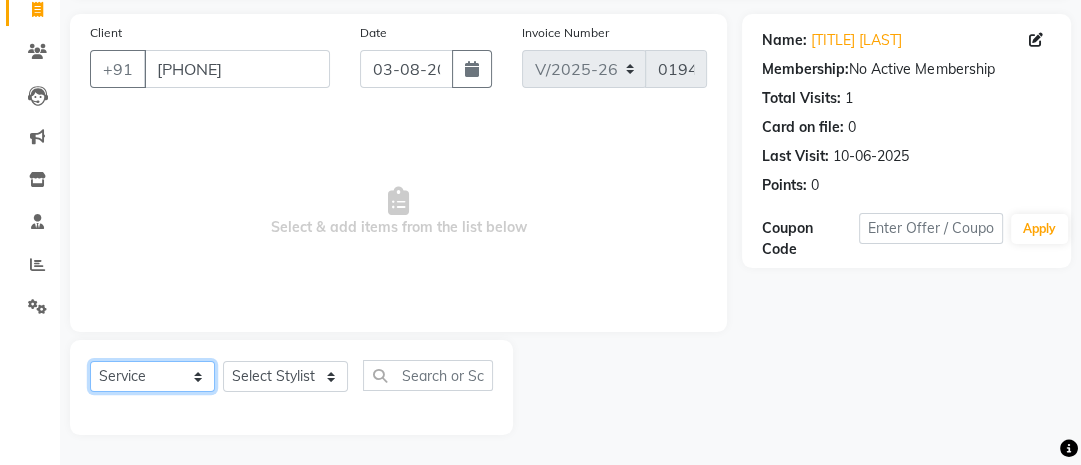 click on "Select  Service  Product  Membership  Package Voucher Prepaid Gift Card" 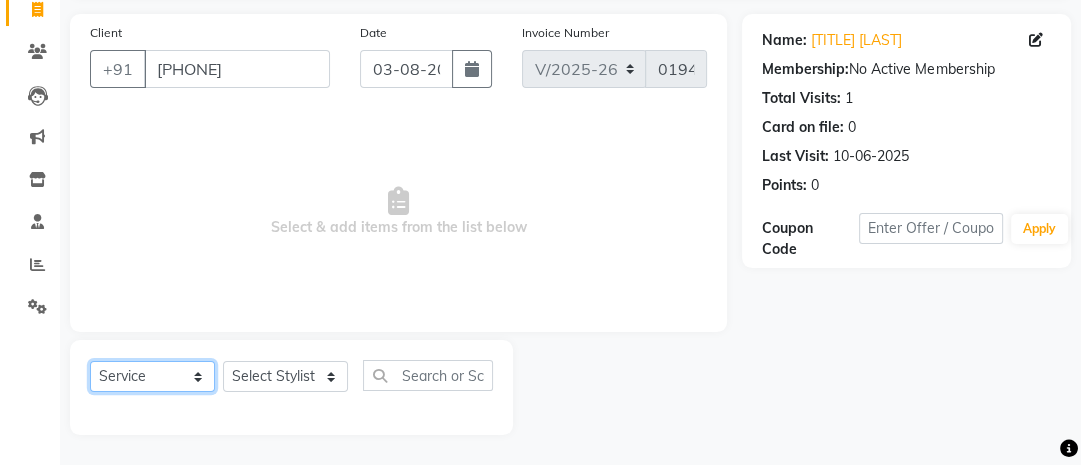 select on "membership" 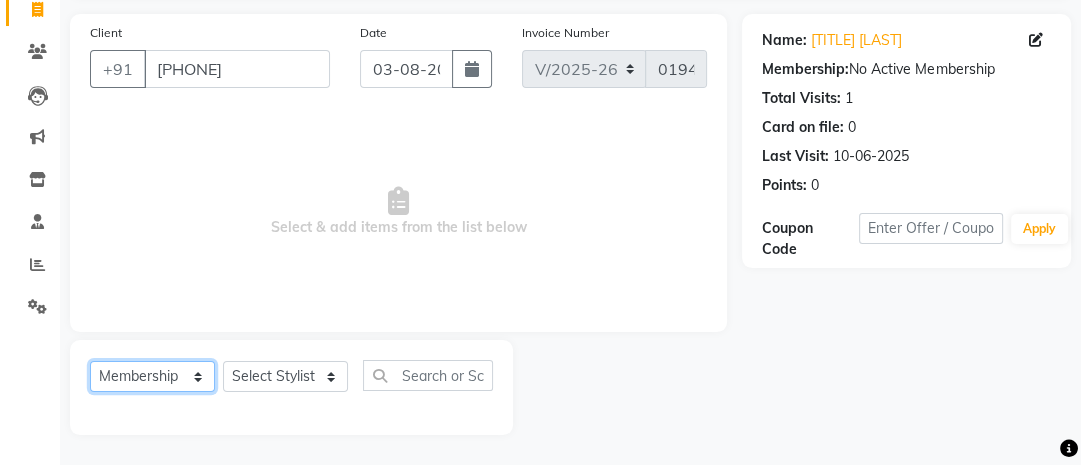 click on "Select  Service  Product  Membership  Package Voucher Prepaid Gift Card" 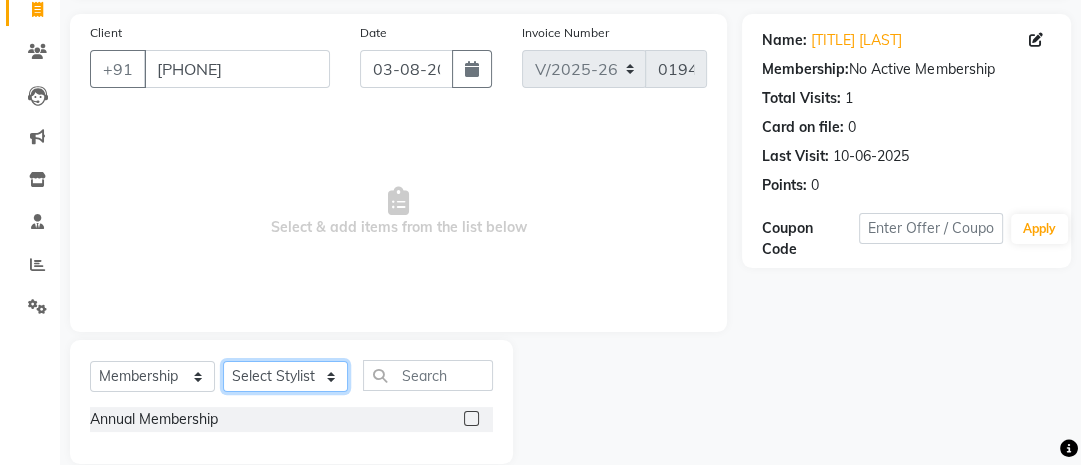 click on "Select Stylist [FIRST] [FIRST] [FIRST] [FIRST] [FIRST] [FIRST] [FIRST] [FIRST] [FIRST]" 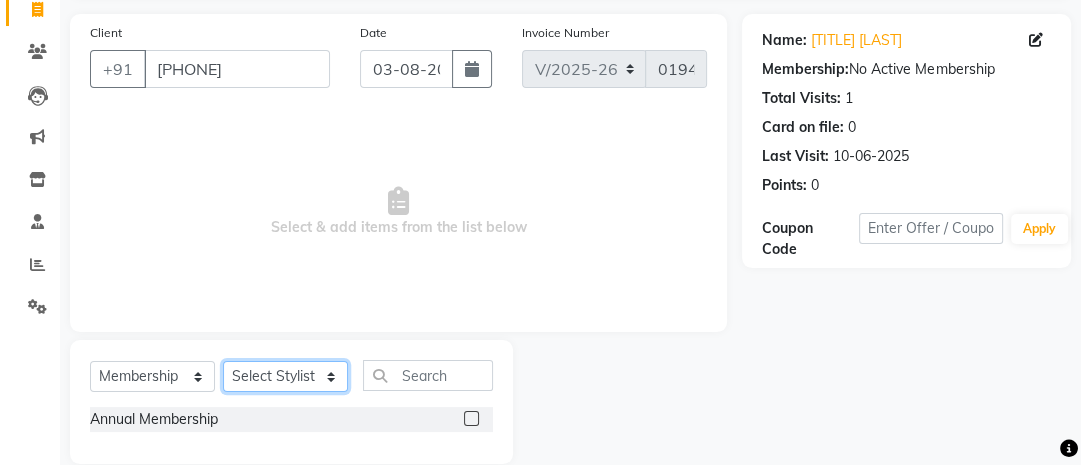 select on "78463" 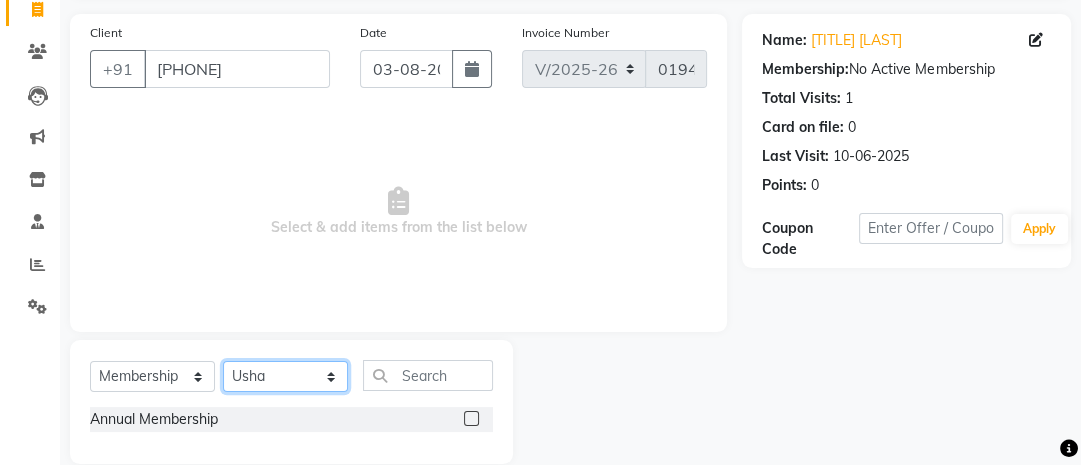 click on "Select Stylist [FIRST] [FIRST] [FIRST] [FIRST] [FIRST] [FIRST] [FIRST] [FIRST] [FIRST]" 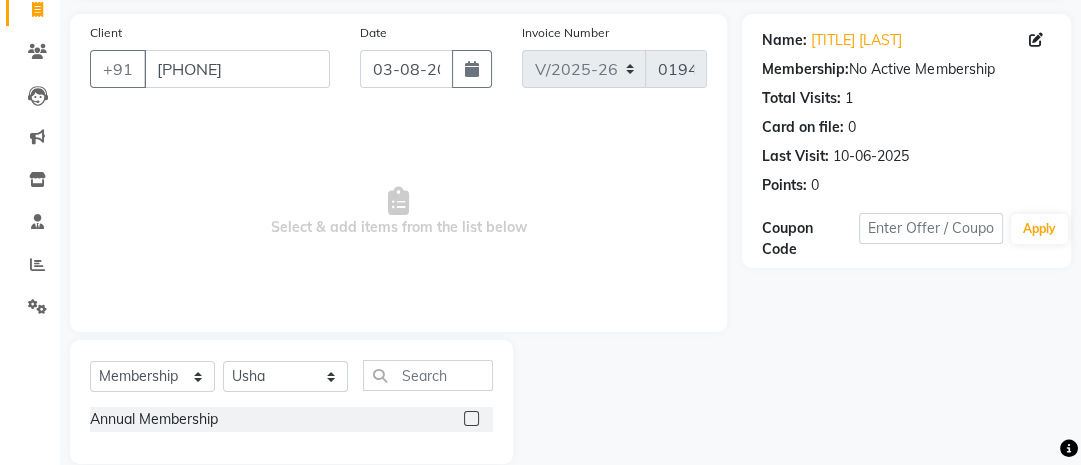 click 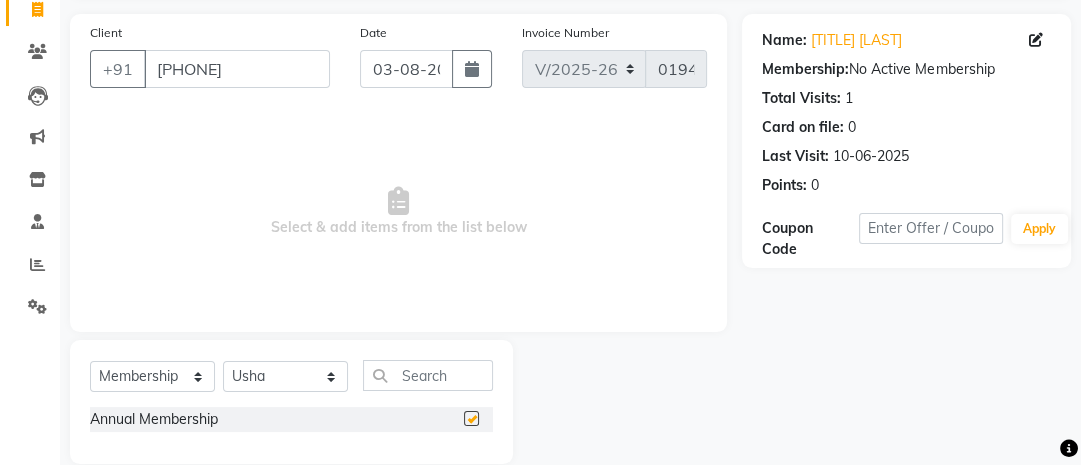 select on "select" 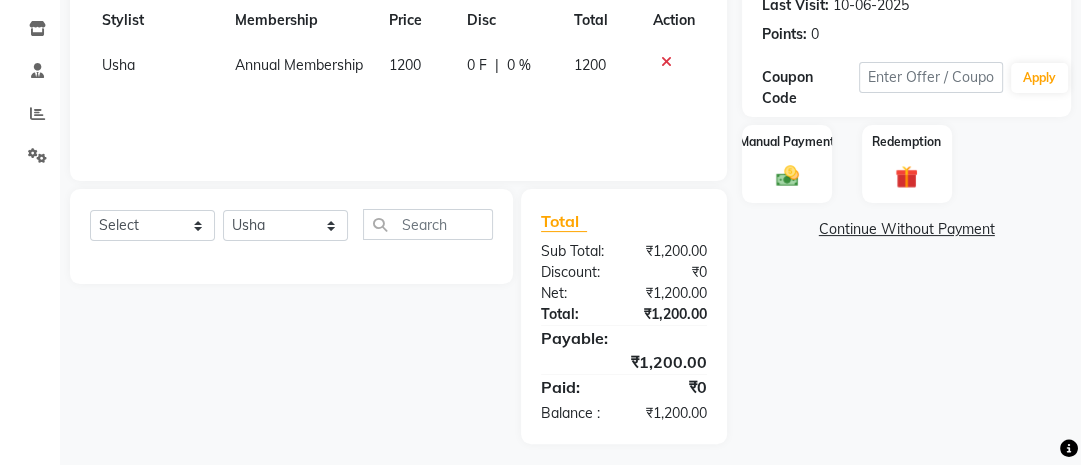 scroll, scrollTop: 294, scrollLeft: 0, axis: vertical 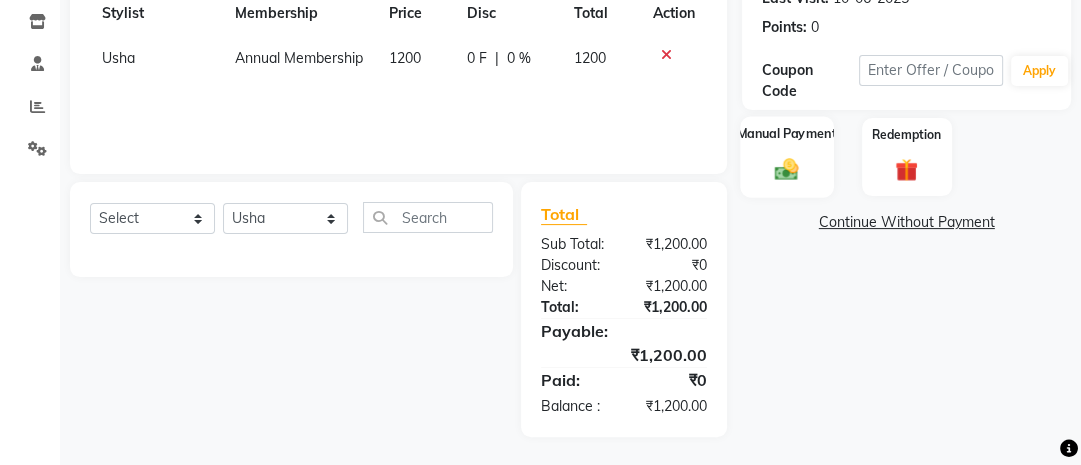 click 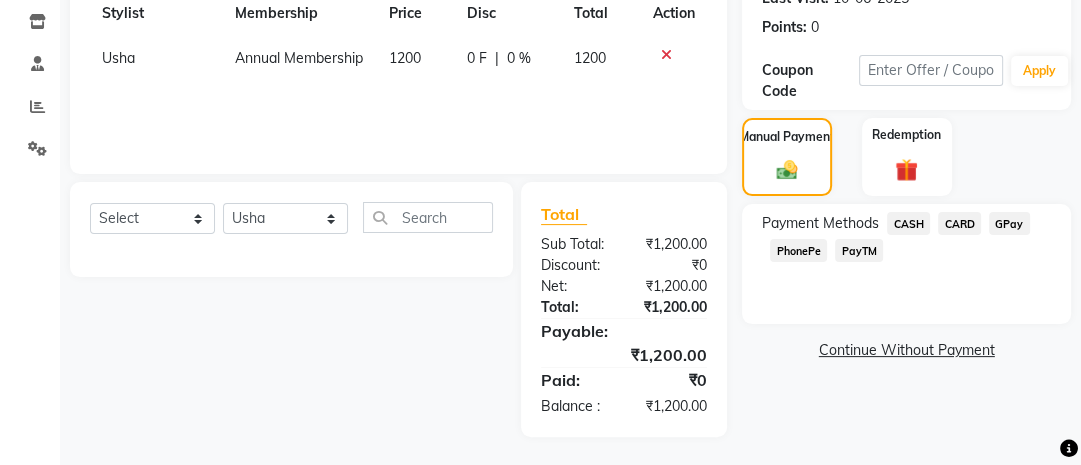 click on "GPay" 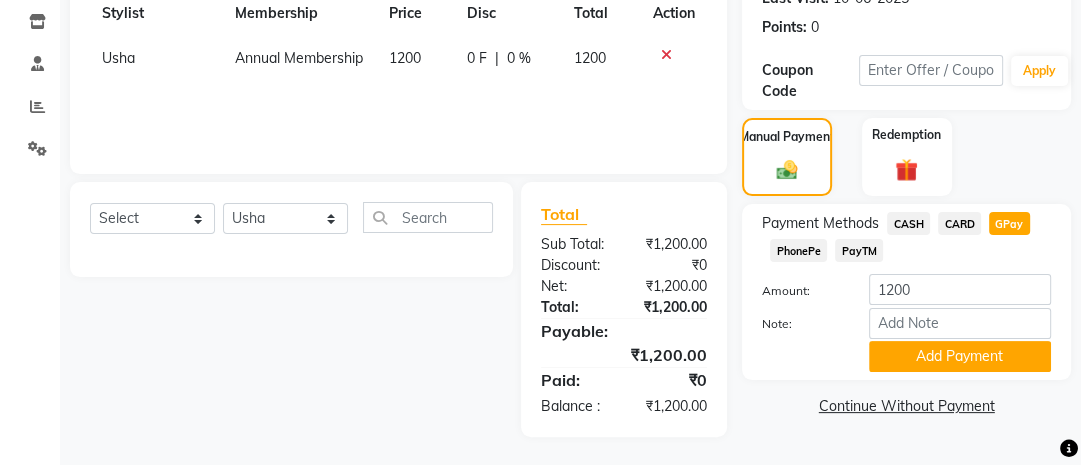 scroll, scrollTop: 296, scrollLeft: 0, axis: vertical 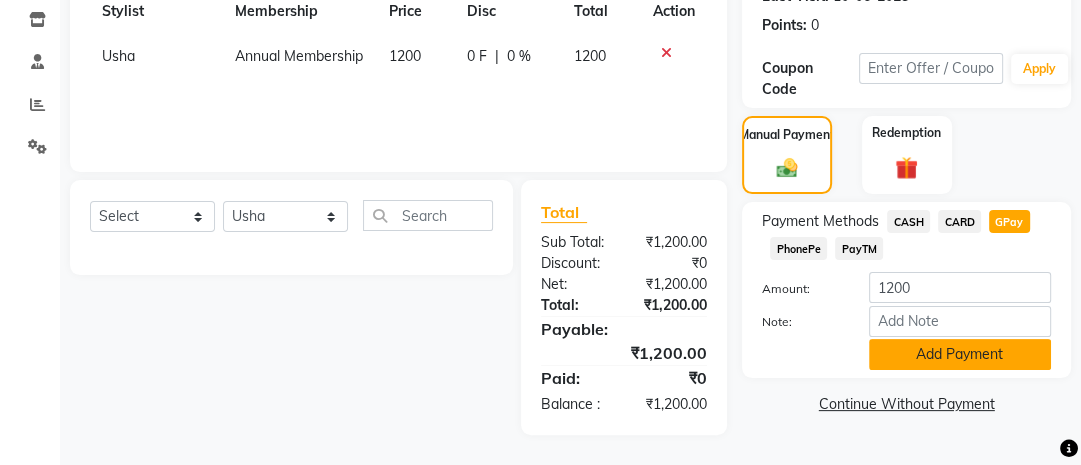 click on "Add Payment" 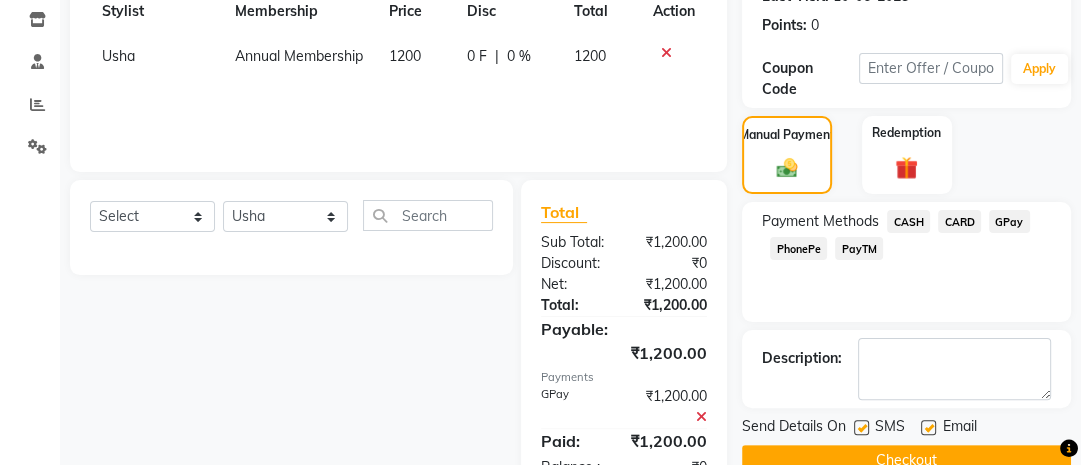 scroll, scrollTop: 359, scrollLeft: 0, axis: vertical 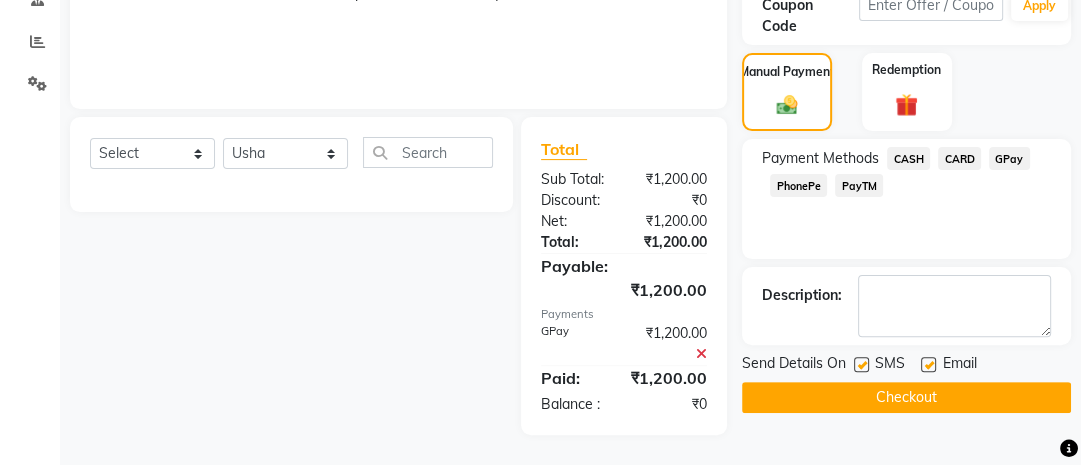 click on "Checkout" 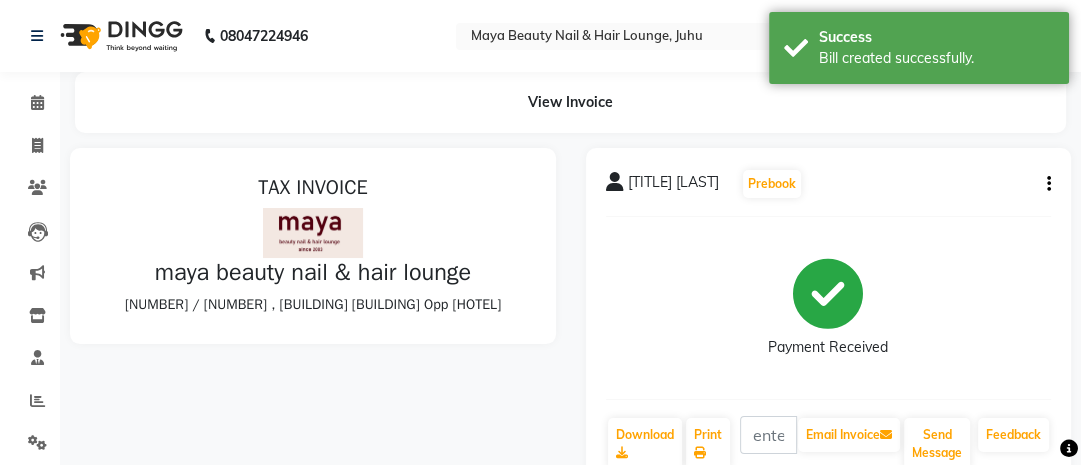 scroll, scrollTop: 0, scrollLeft: 0, axis: both 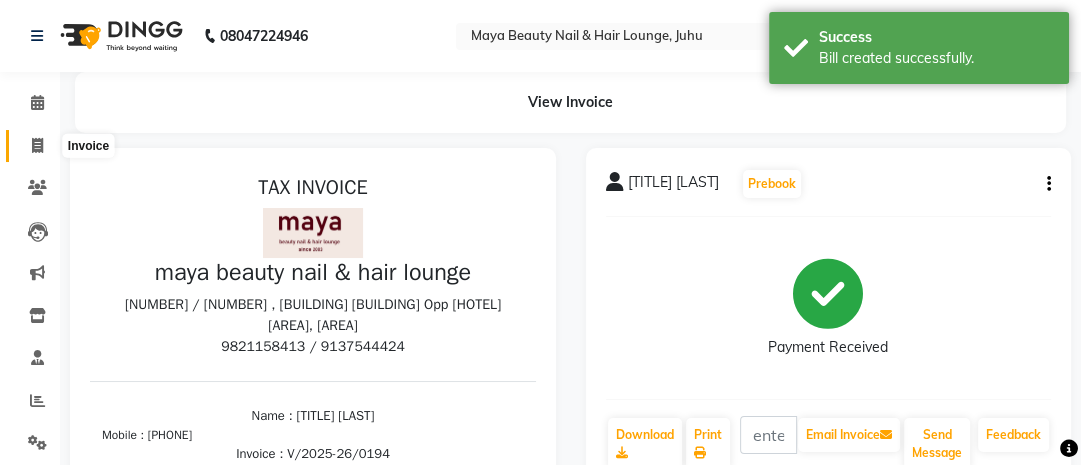 click 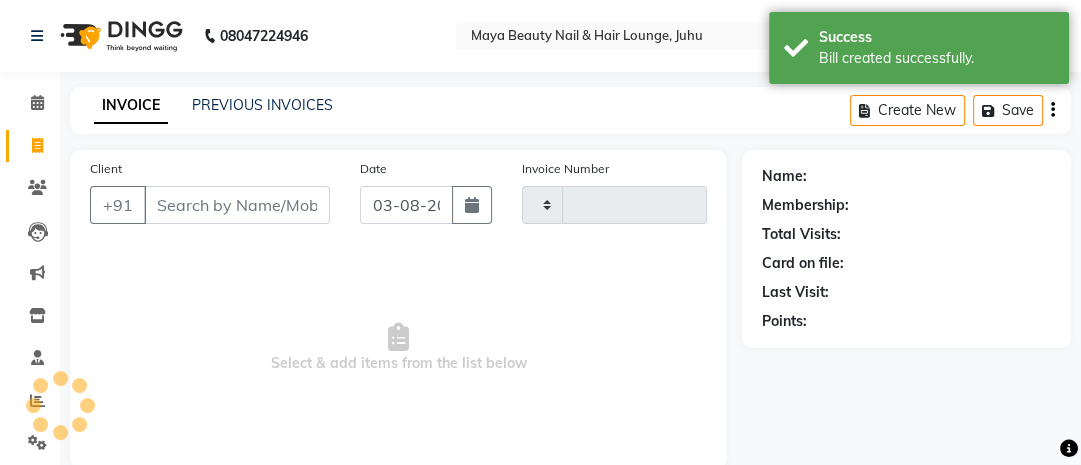 type on "0195" 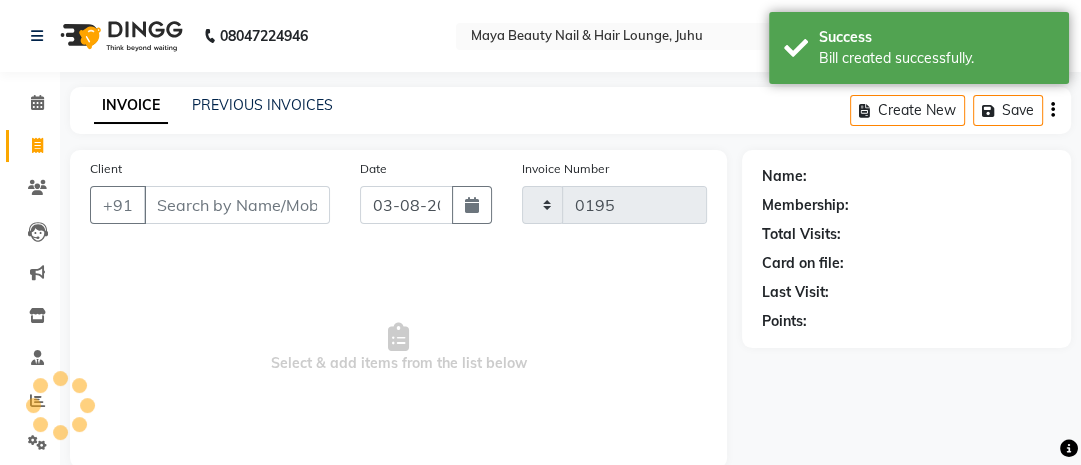 select on "4023" 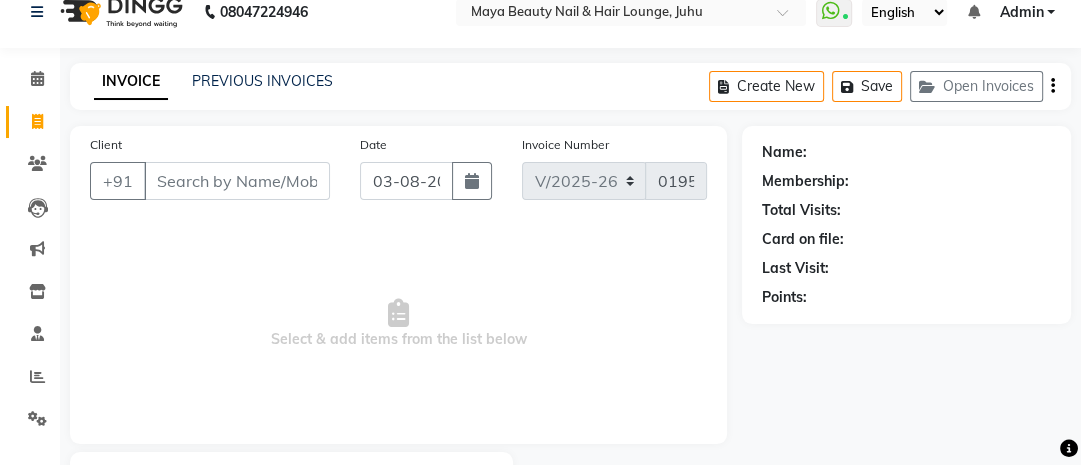 scroll, scrollTop: 0, scrollLeft: 0, axis: both 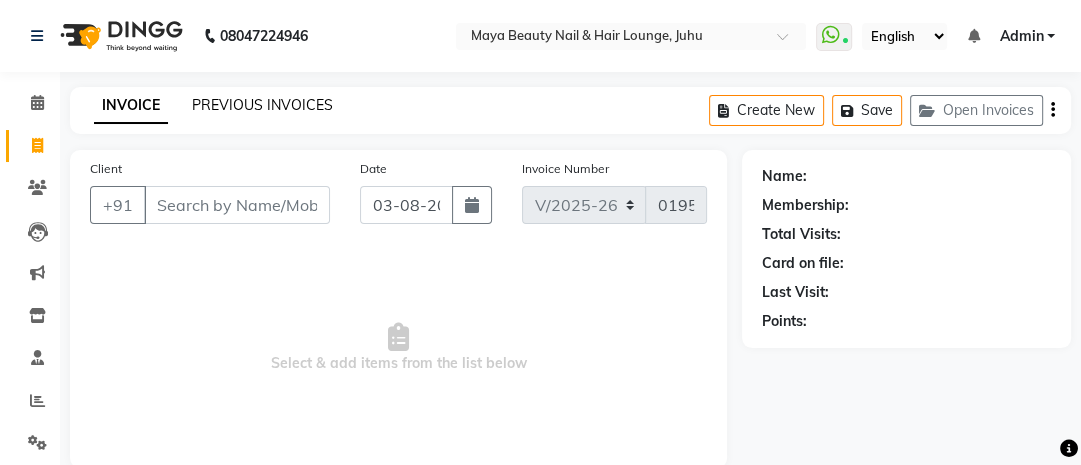 click on "PREVIOUS INVOICES" 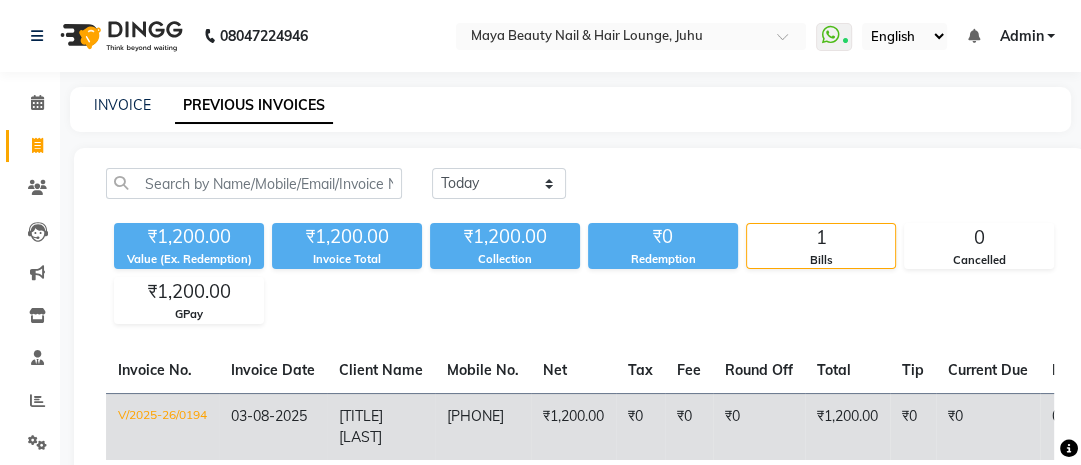 scroll, scrollTop: 95, scrollLeft: 0, axis: vertical 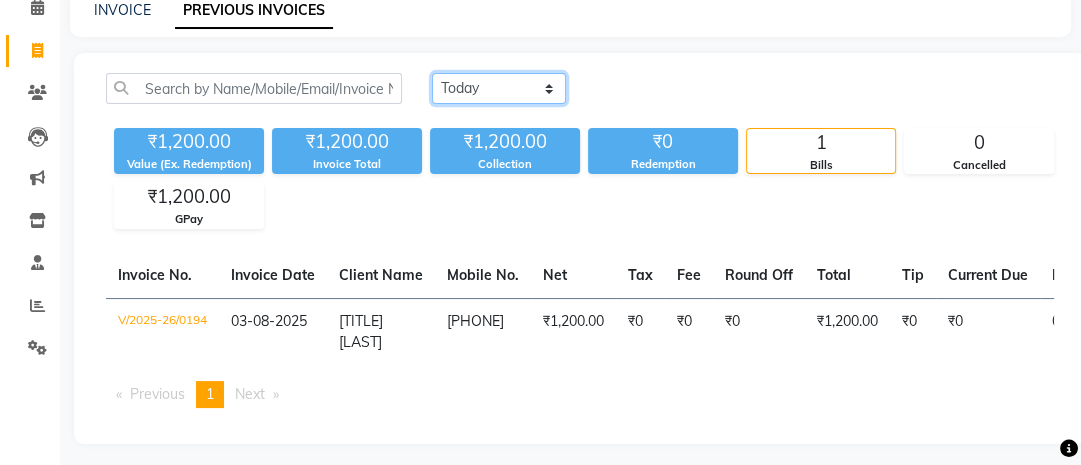 click on "Today Yesterday Custom Range" 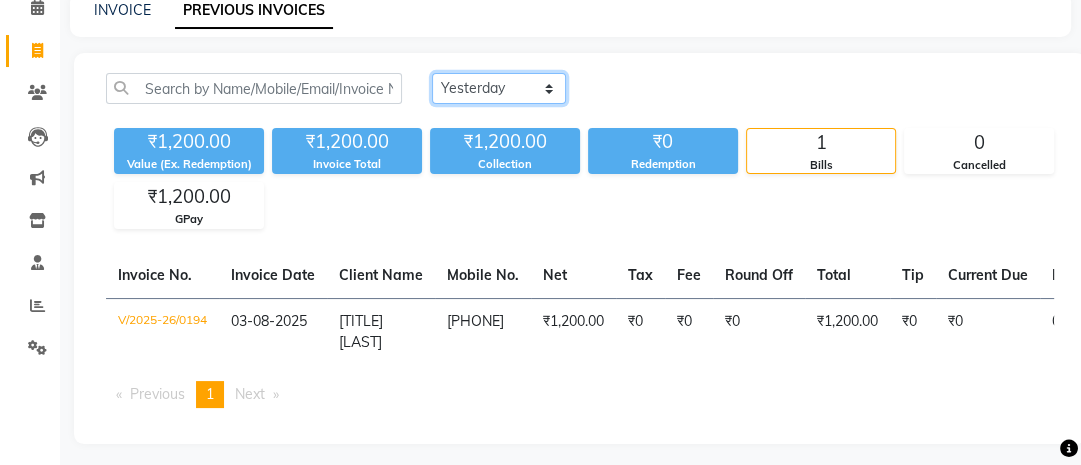 click on "Today Yesterday Custom Range" 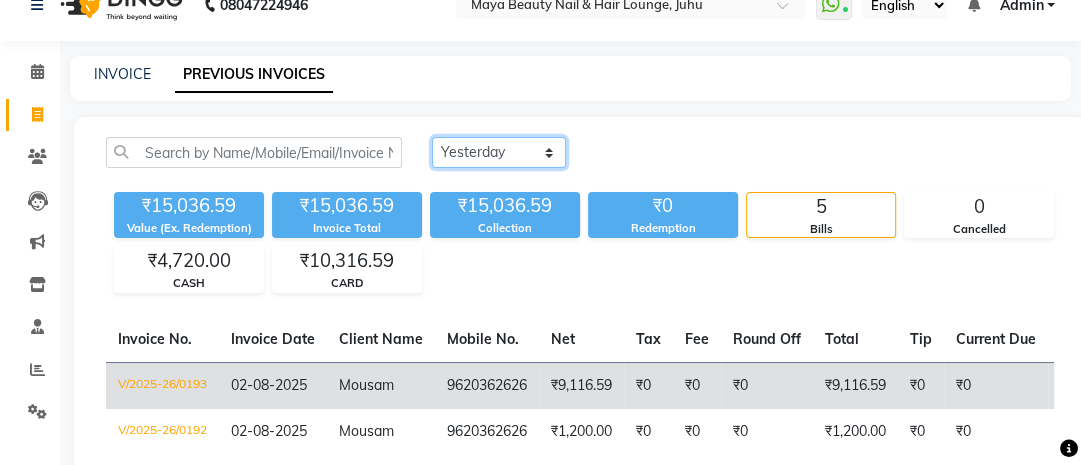 scroll, scrollTop: 30, scrollLeft: 0, axis: vertical 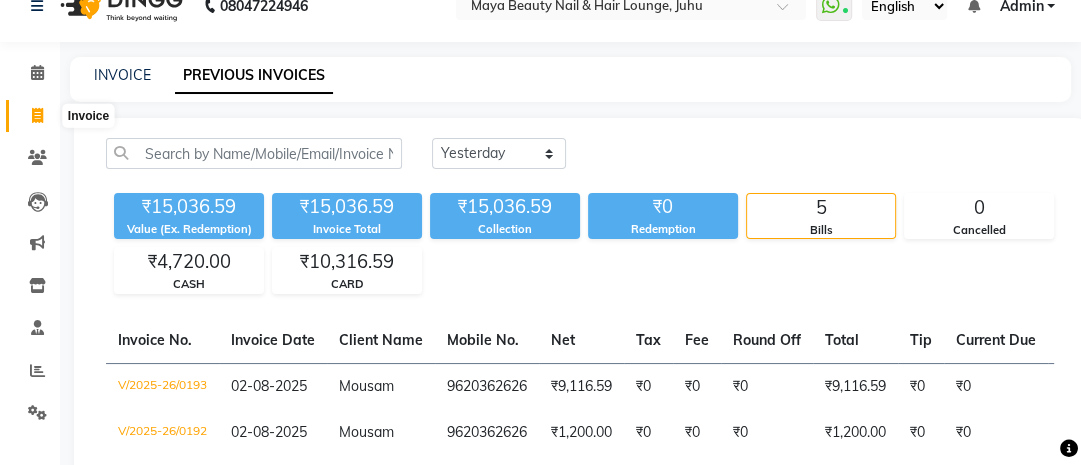 click 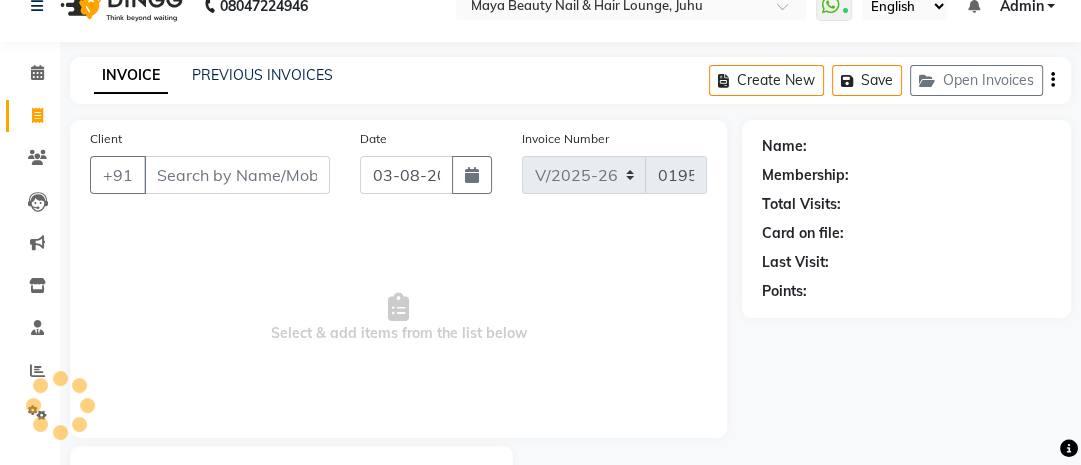 scroll, scrollTop: 136, scrollLeft: 0, axis: vertical 